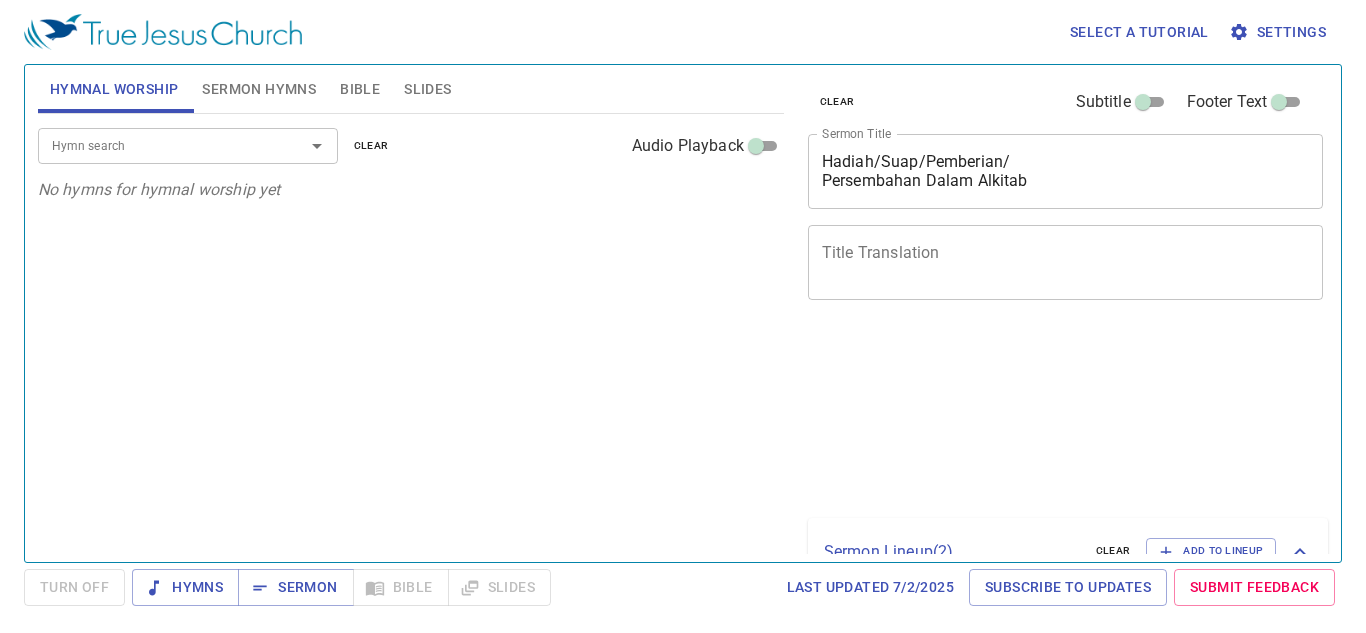 scroll, scrollTop: 0, scrollLeft: 0, axis: both 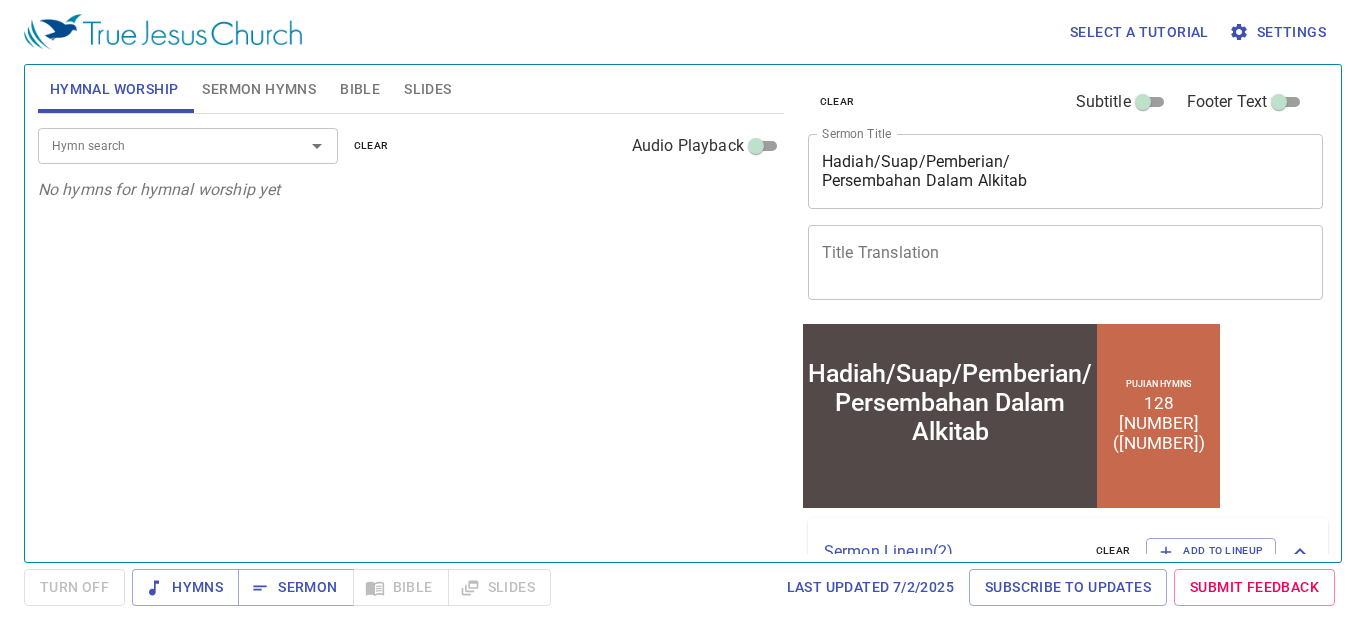 click on "Sermon Hymns" at bounding box center [259, 89] 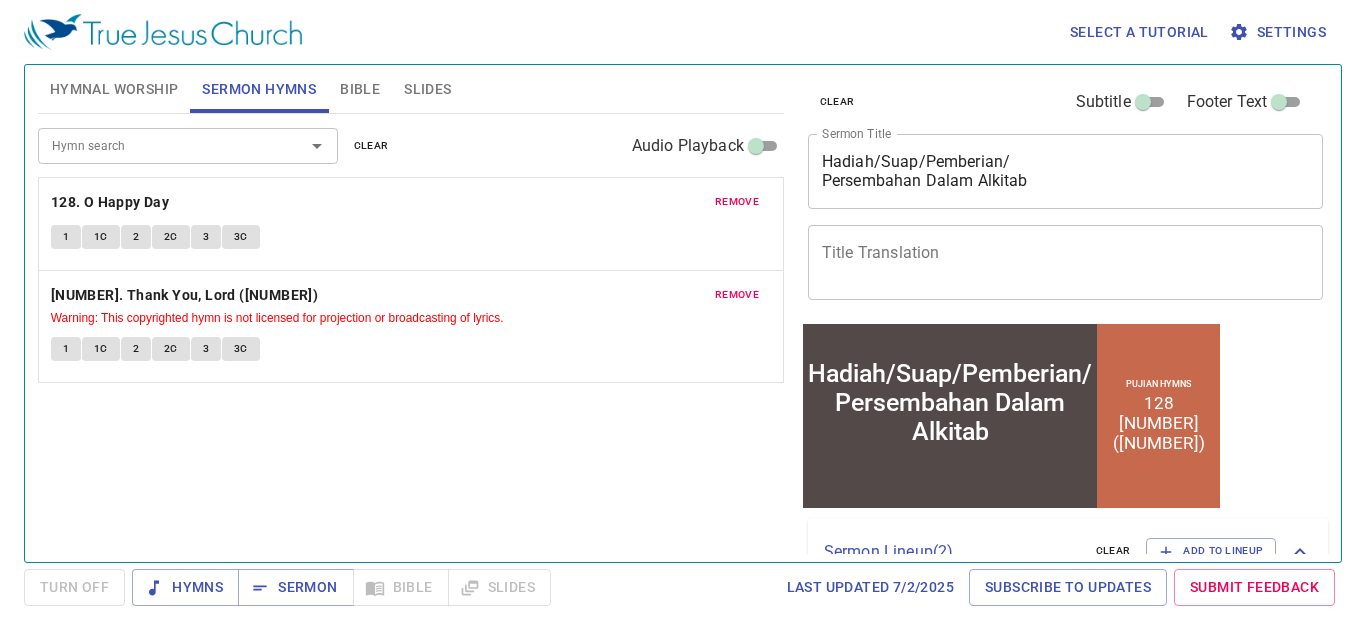 click on "clear" at bounding box center [0, 0] 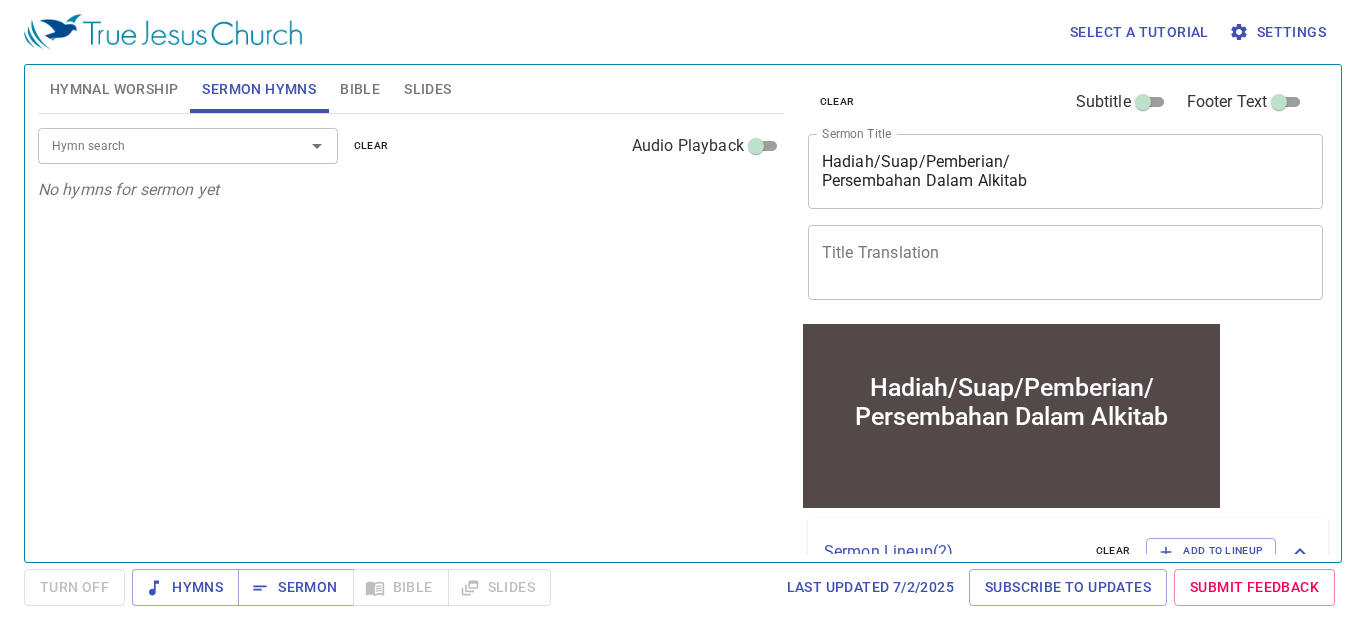 click on "Hymnal Worship" at bounding box center [114, 89] 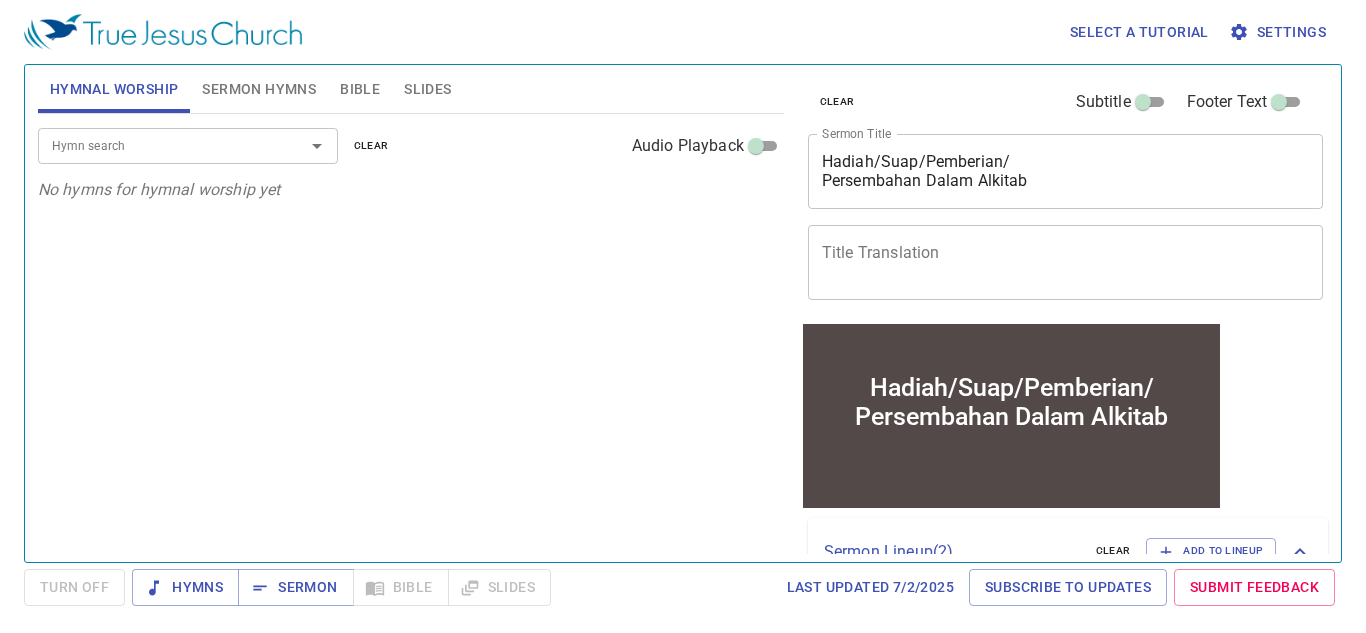 click on "Hymn search" at bounding box center [158, 145] 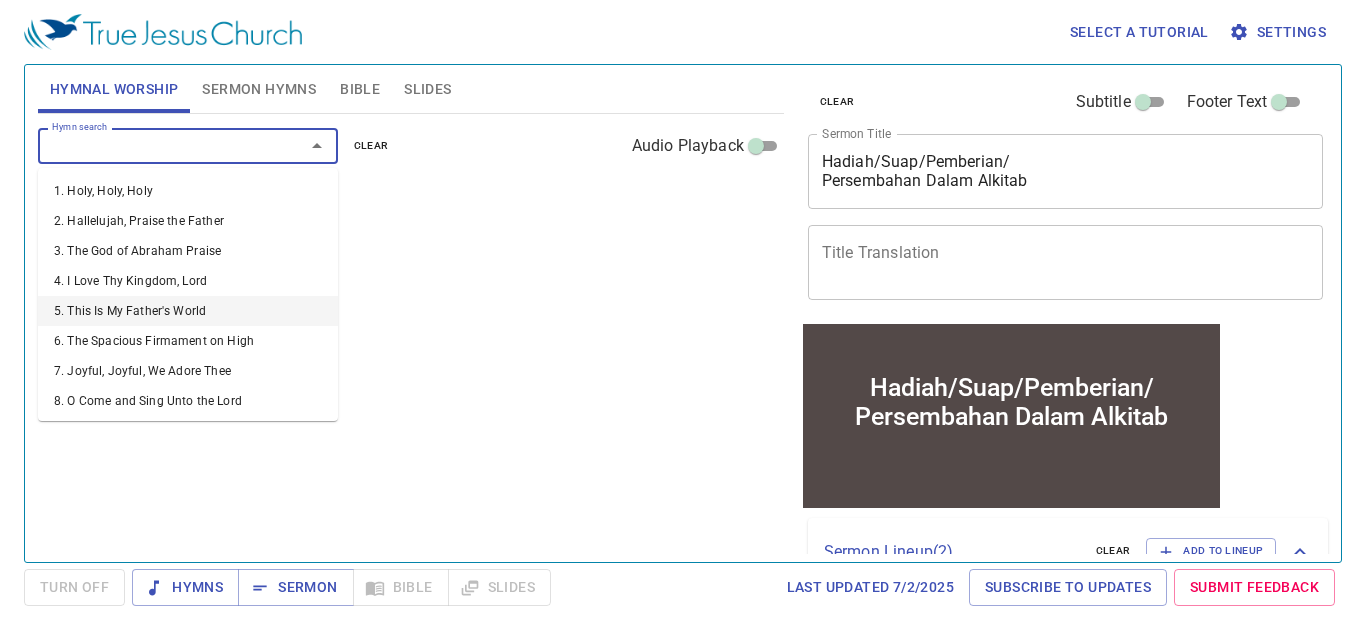click on "5. This Is My Father's World" at bounding box center [188, 311] 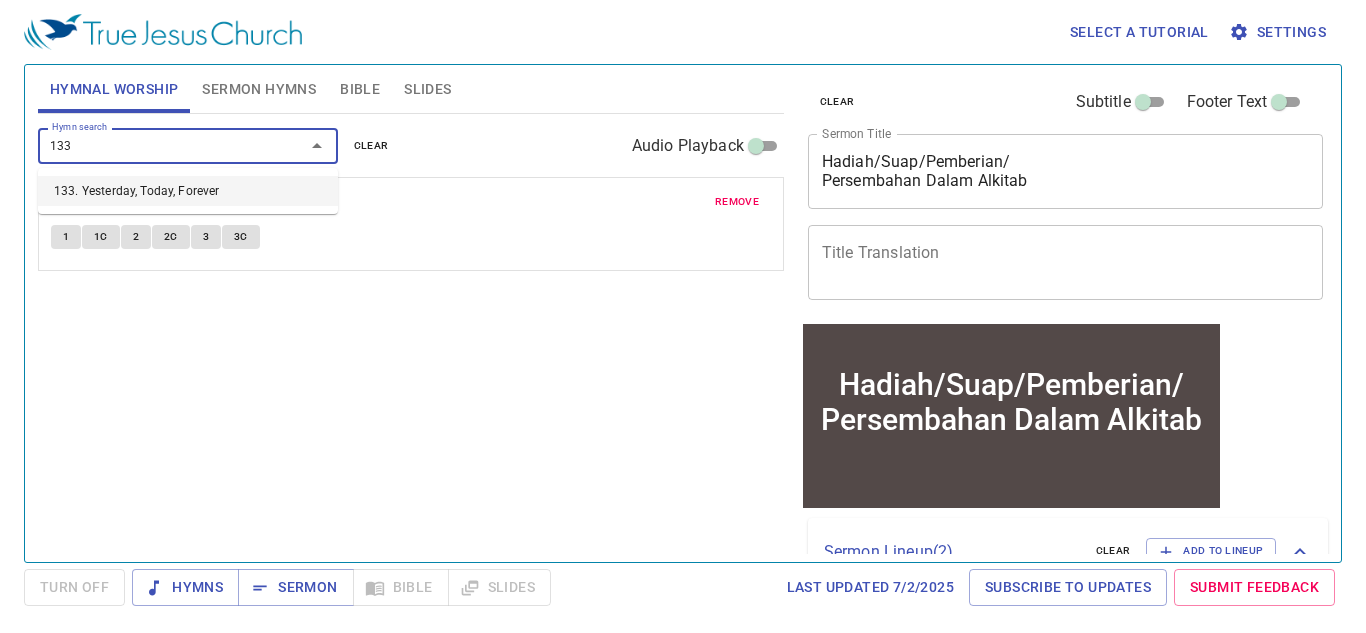 click on "133. Yesterday, Today, Forever" at bounding box center (188, 191) 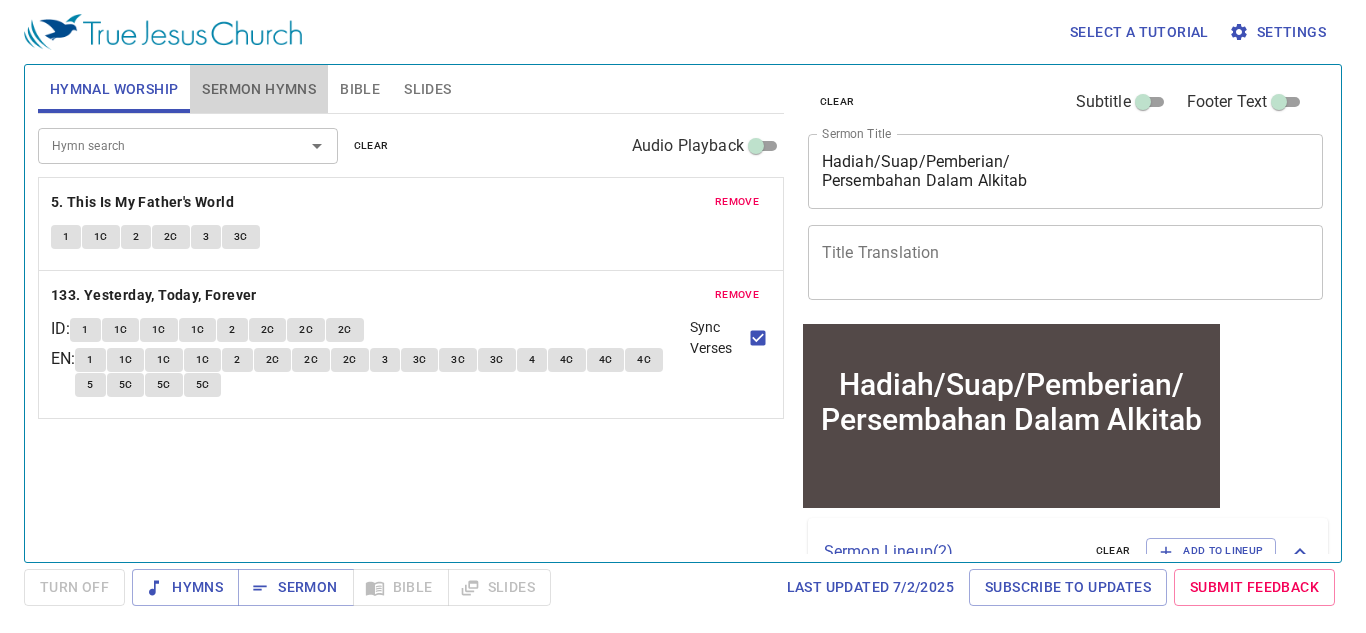click on "Sermon Hymns" at bounding box center (259, 89) 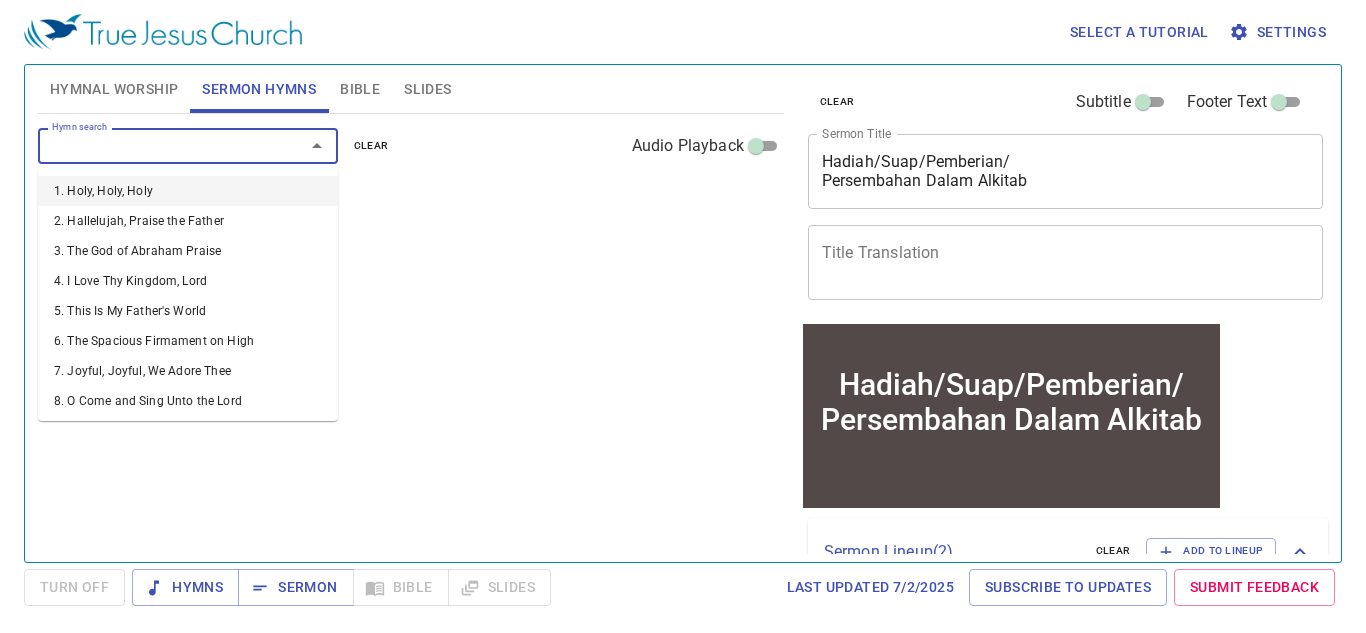 click on "Hymn search" at bounding box center [158, 145] 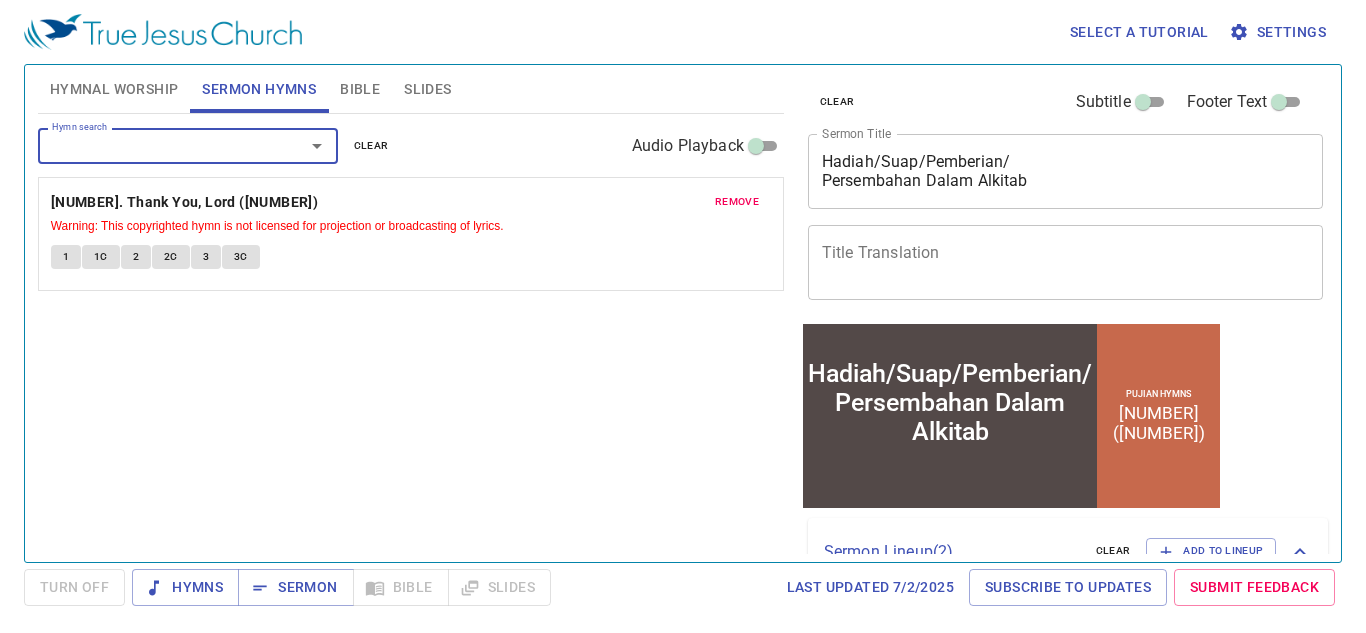 click at bounding box center (317, 146) 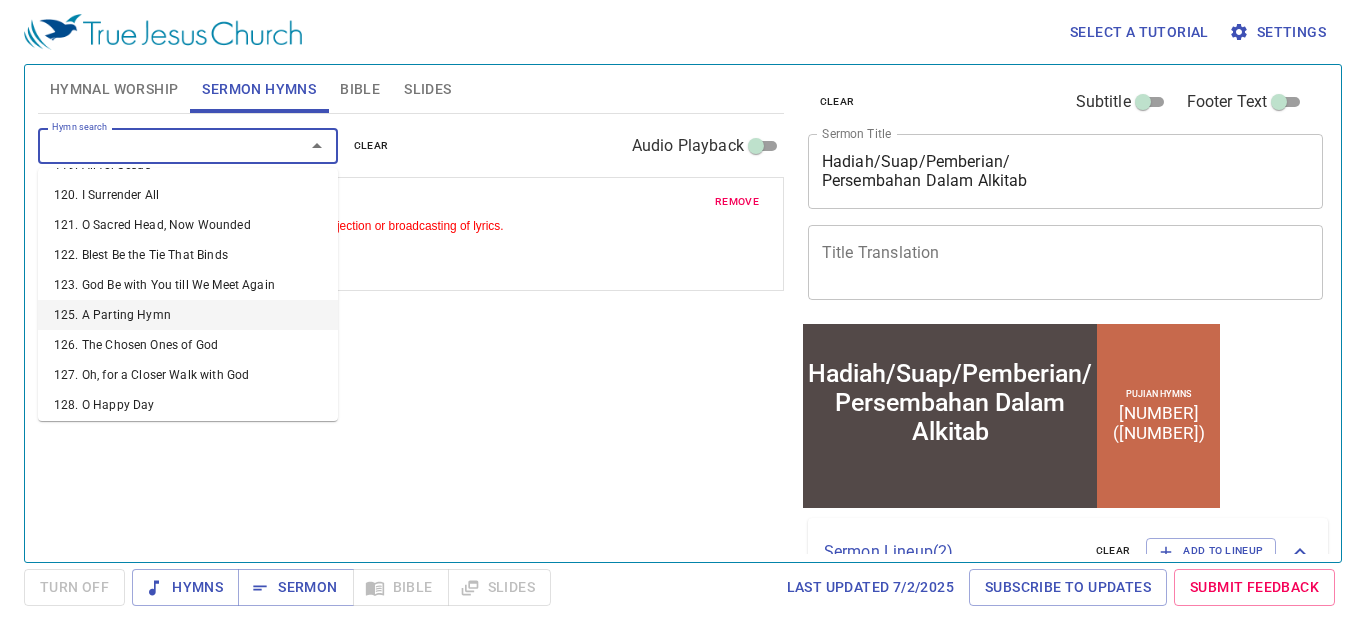 scroll, scrollTop: 3538, scrollLeft: 0, axis: vertical 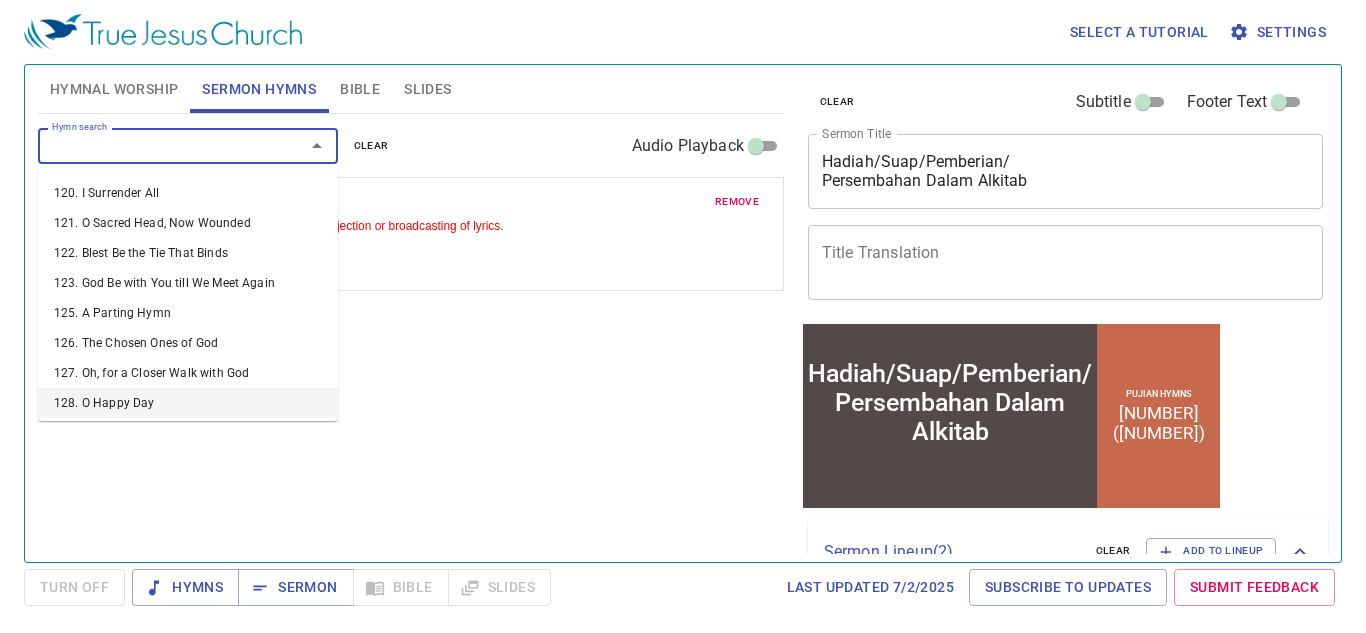 click on "128. O Happy Day" at bounding box center (188, 403) 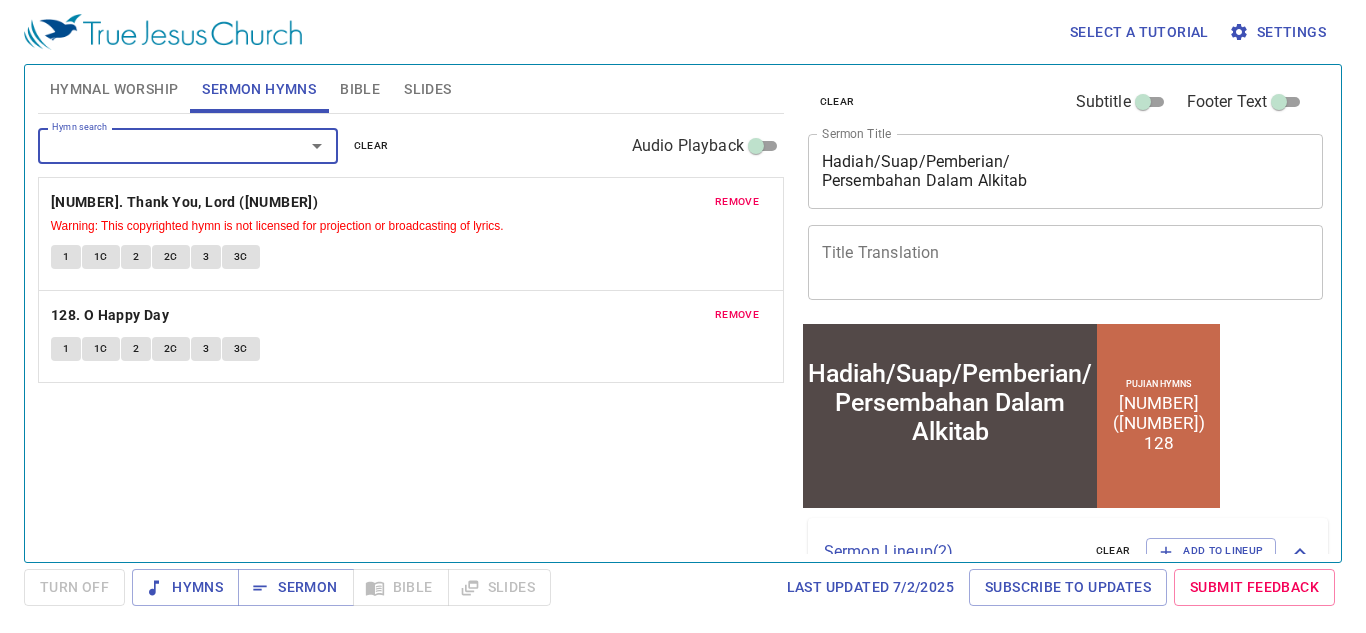 click on "1" at bounding box center (66, 349) 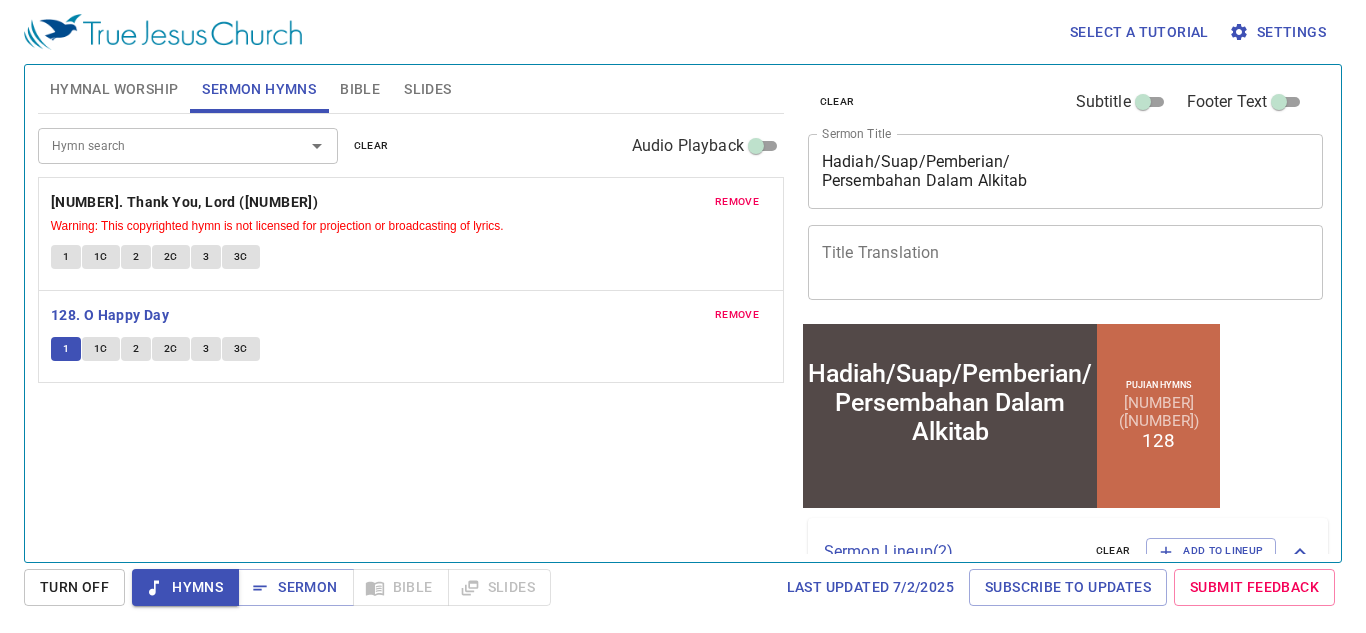 click on "Turn Off" at bounding box center [74, 587] 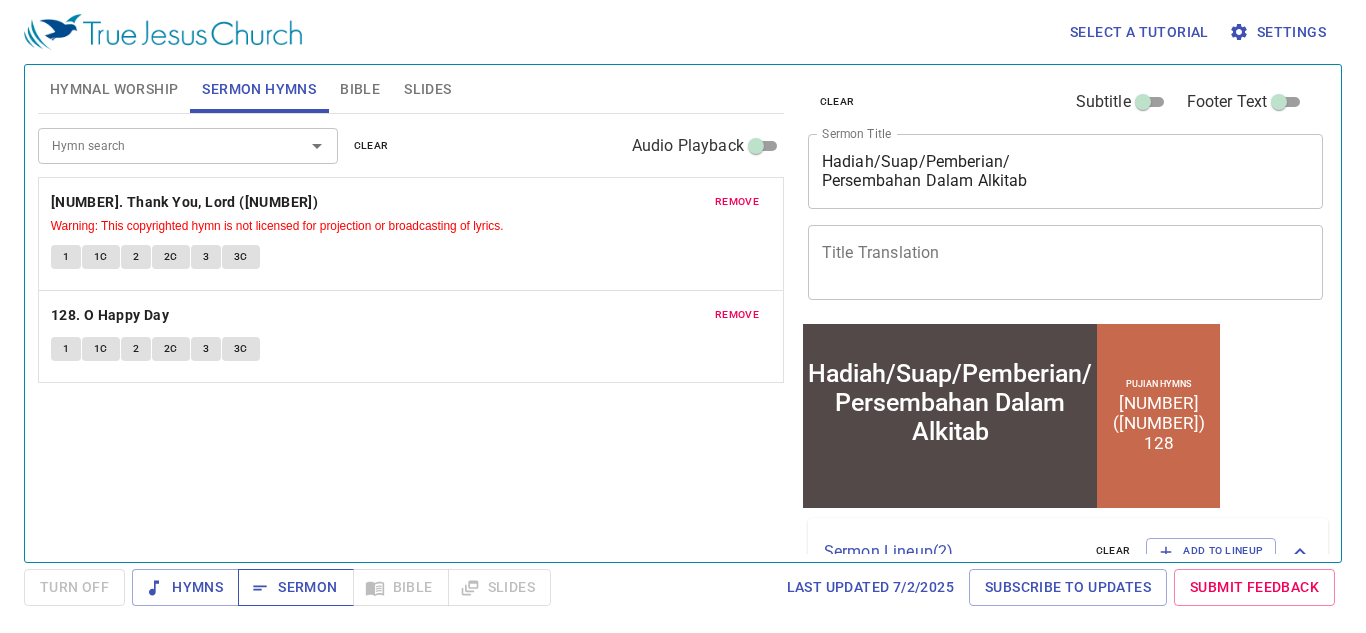 click on "Sermon" at bounding box center [185, 587] 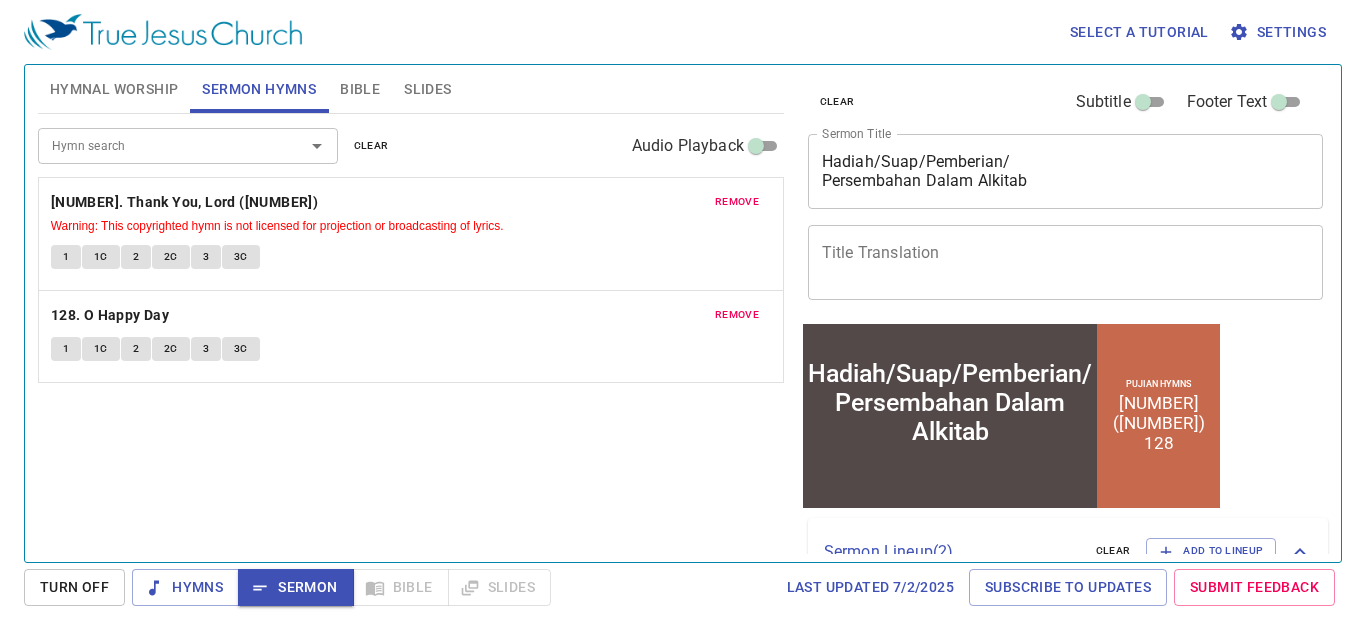 click on "Hymn search Hymn search   clear Audio Playback remove 491. Thank You, Lord (393)   Warning: This copyrighted hymn is not licensed for projection or broadcasting of lyrics. 1 1C 2 2C 3 3C remove 128. O Happy Day   1 1C 2 2C 3 3C" at bounding box center [411, 329] 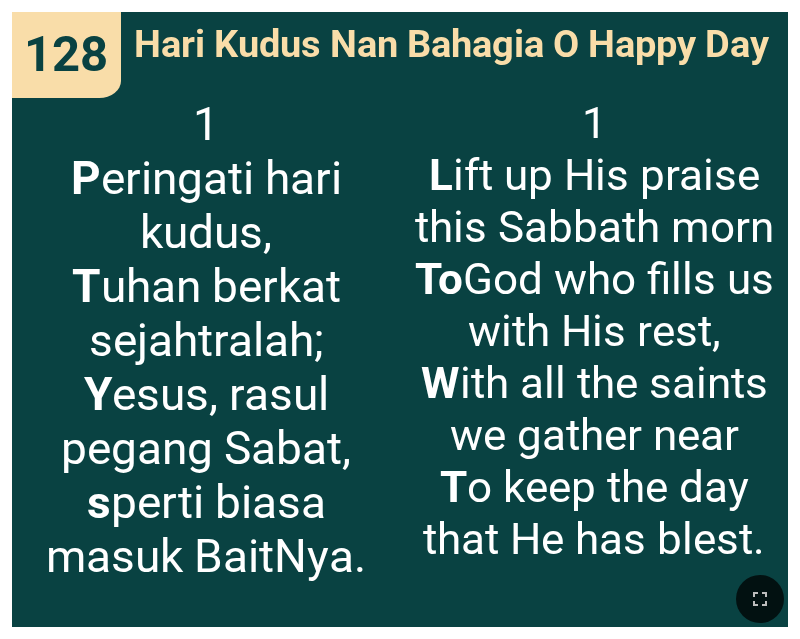 scroll, scrollTop: 0, scrollLeft: 0, axis: both 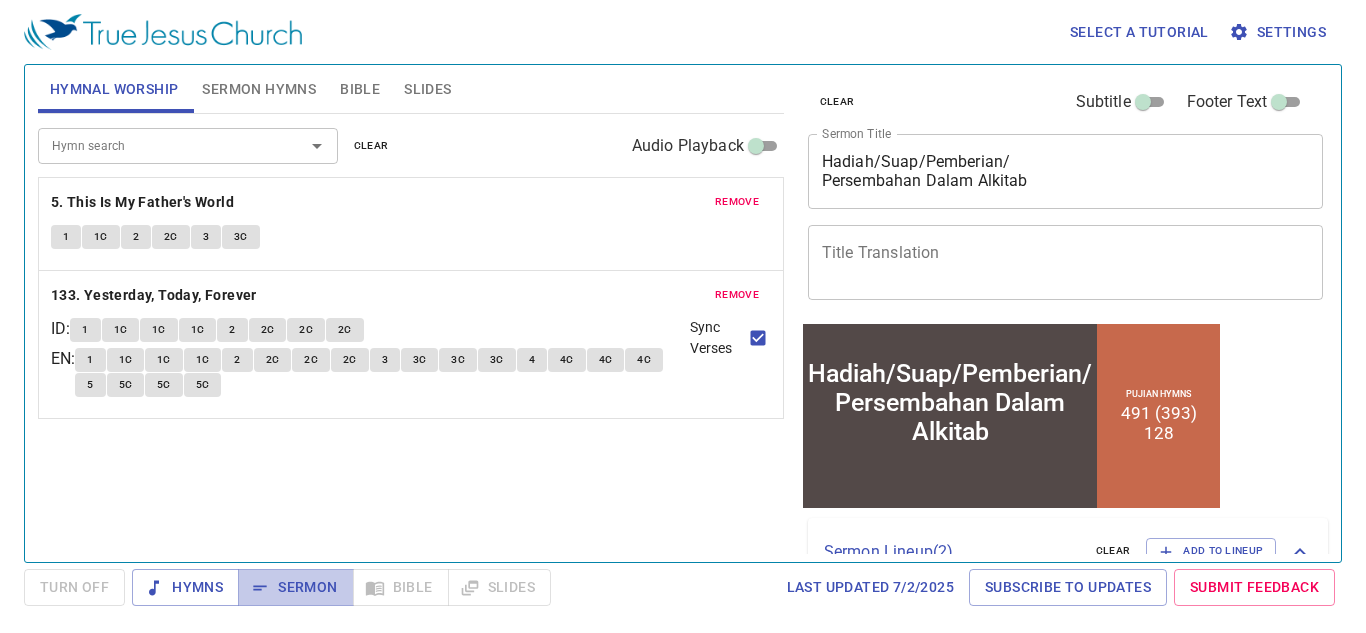drag, startPoint x: 296, startPoint y: 583, endPoint x: 335, endPoint y: 543, distance: 55.86591 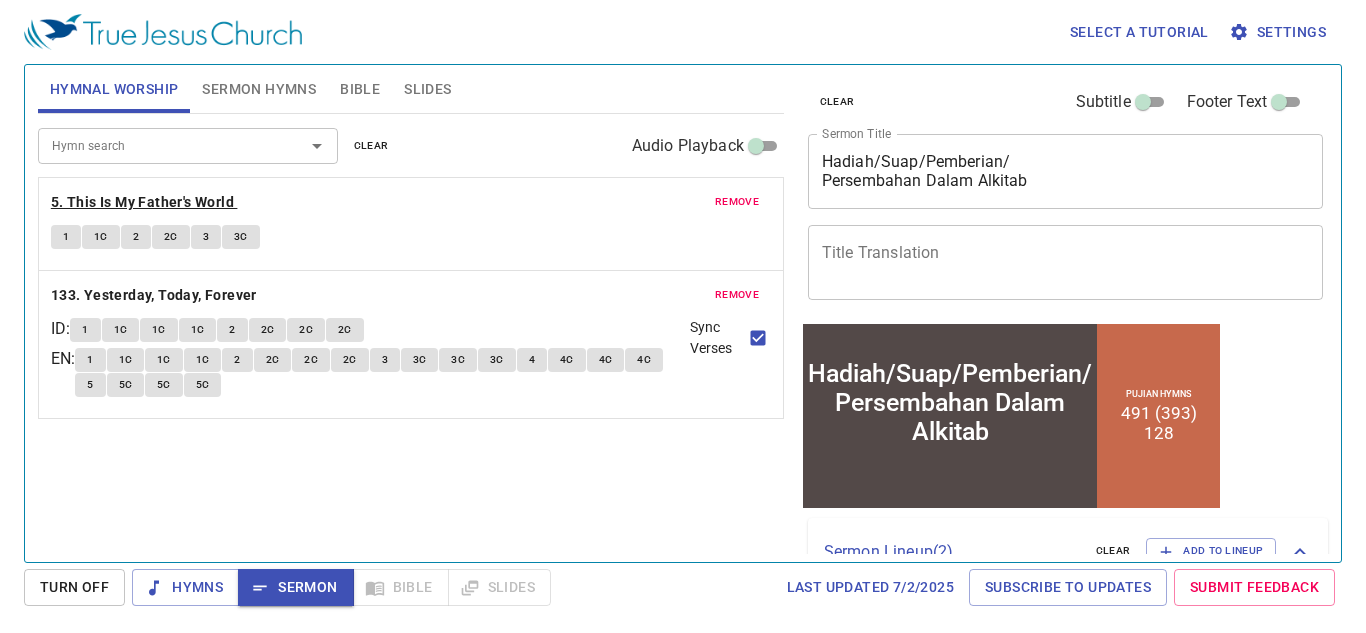 click on "5. This Is My Father's World" at bounding box center (142, 202) 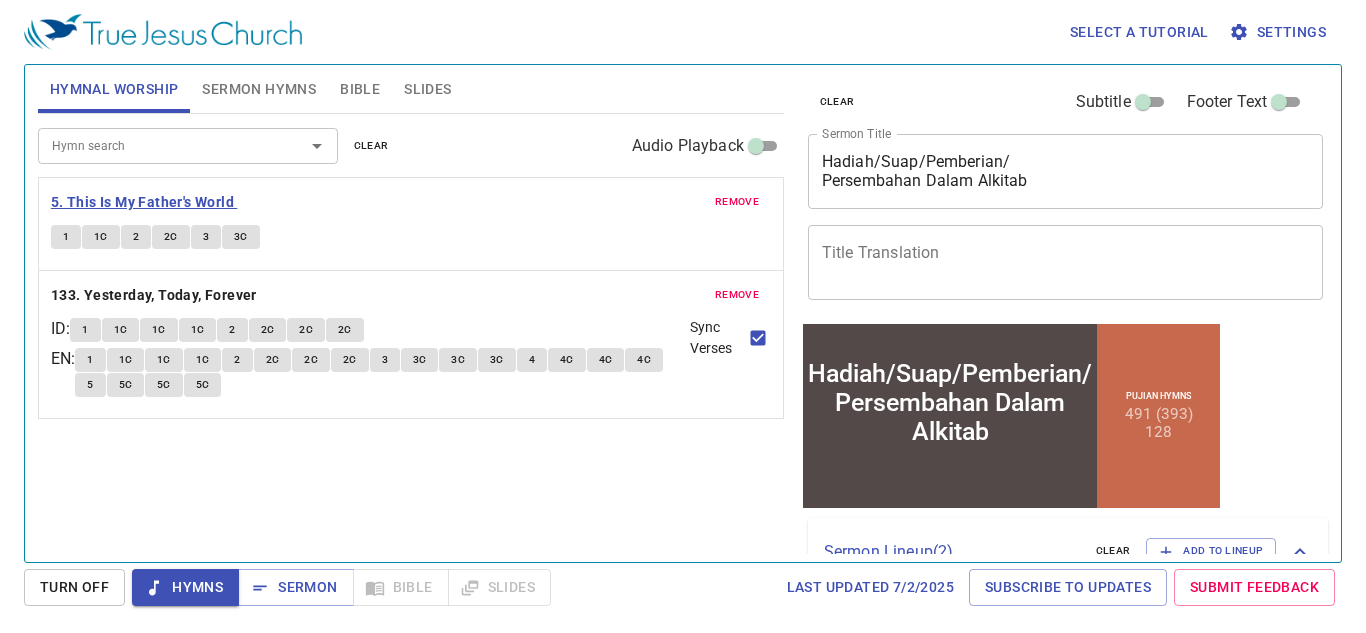 type 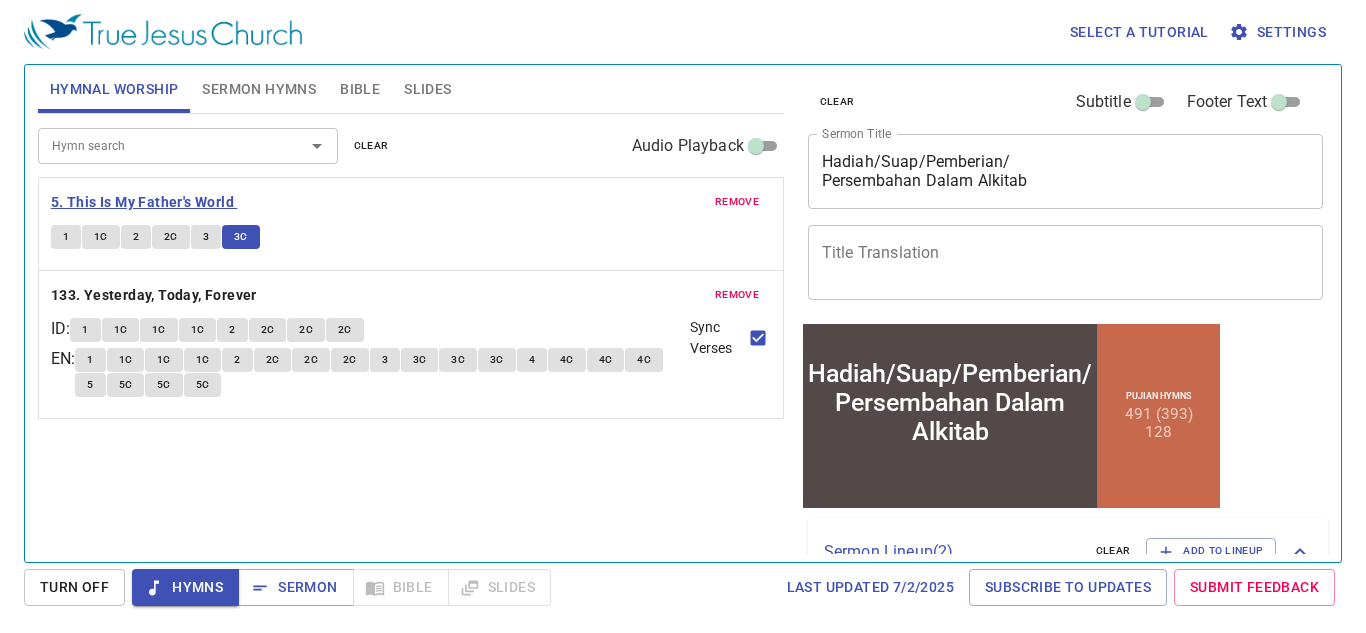 click on "5. This Is My Father's World" at bounding box center [142, 202] 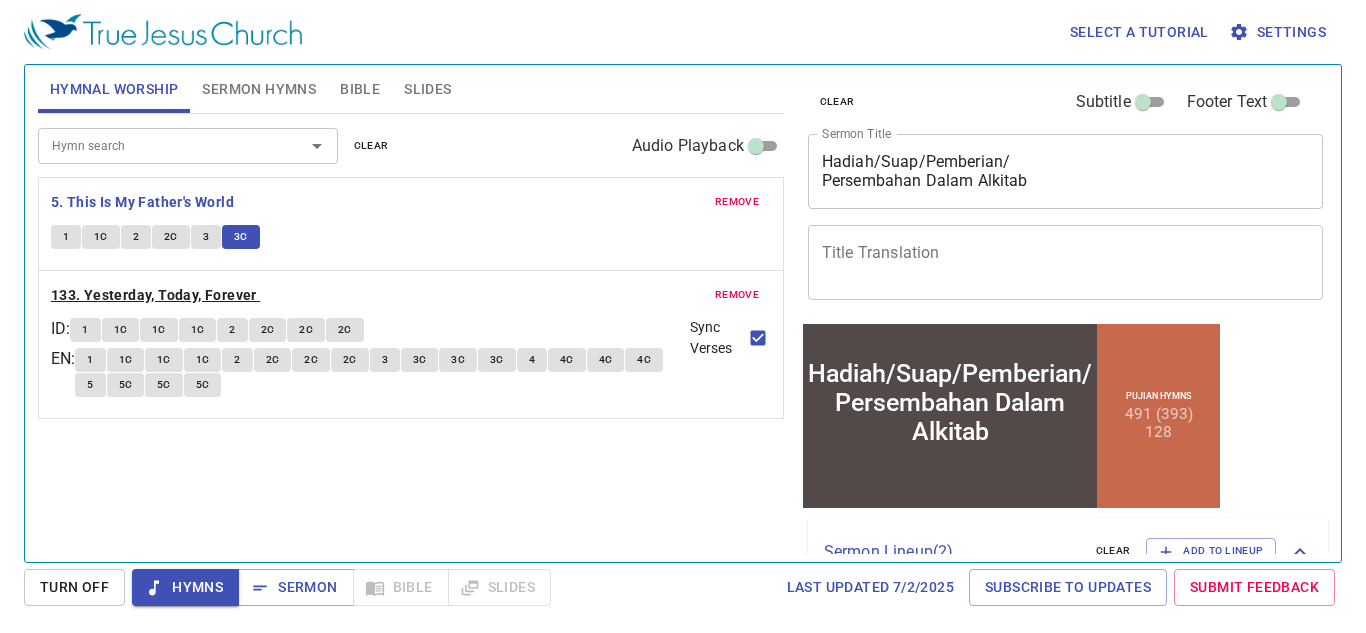 click on "133. Yesterday, Today, Forever" at bounding box center [142, 202] 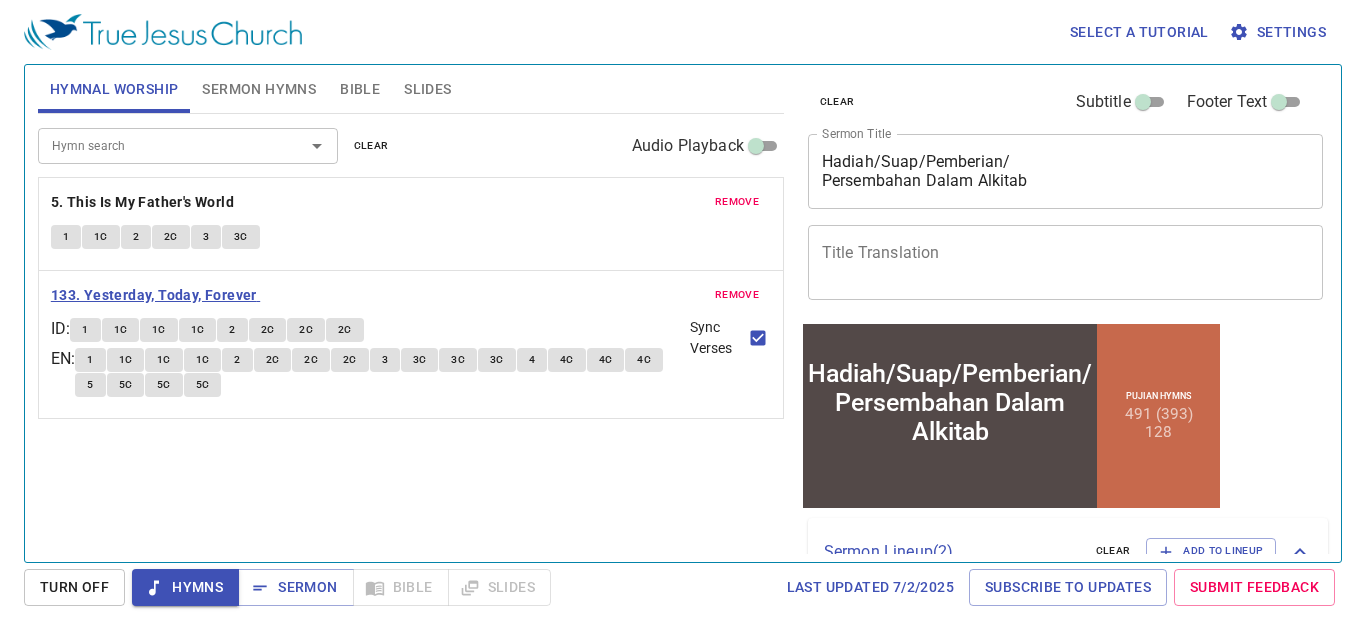 type 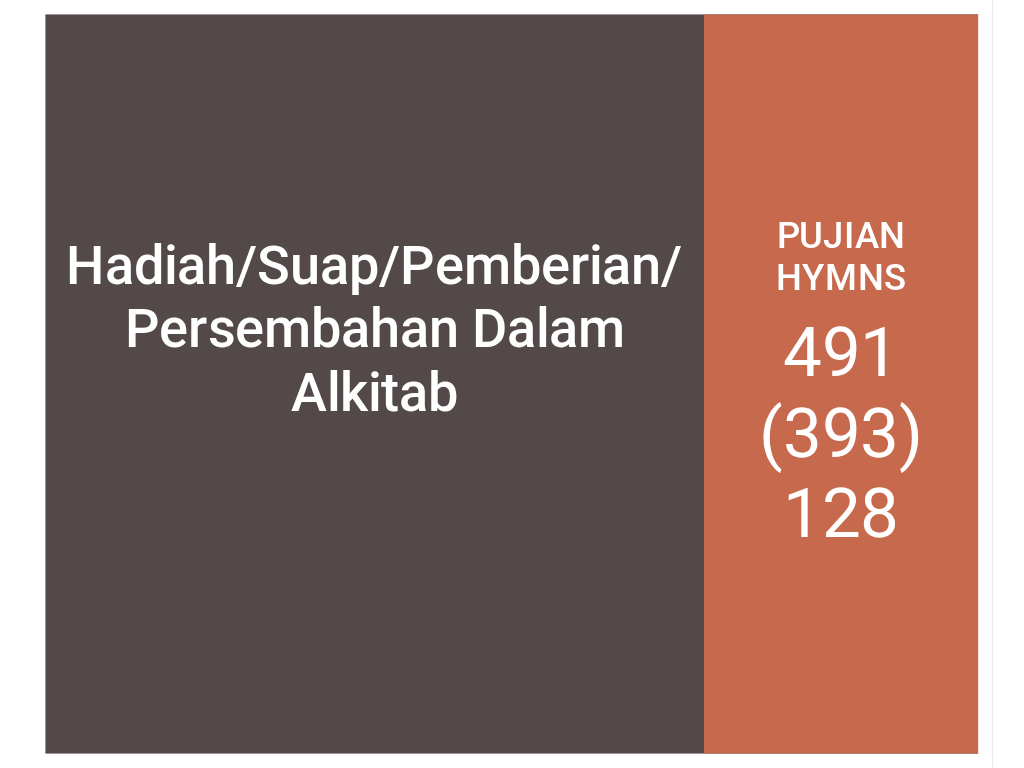 scroll, scrollTop: 0, scrollLeft: 0, axis: both 